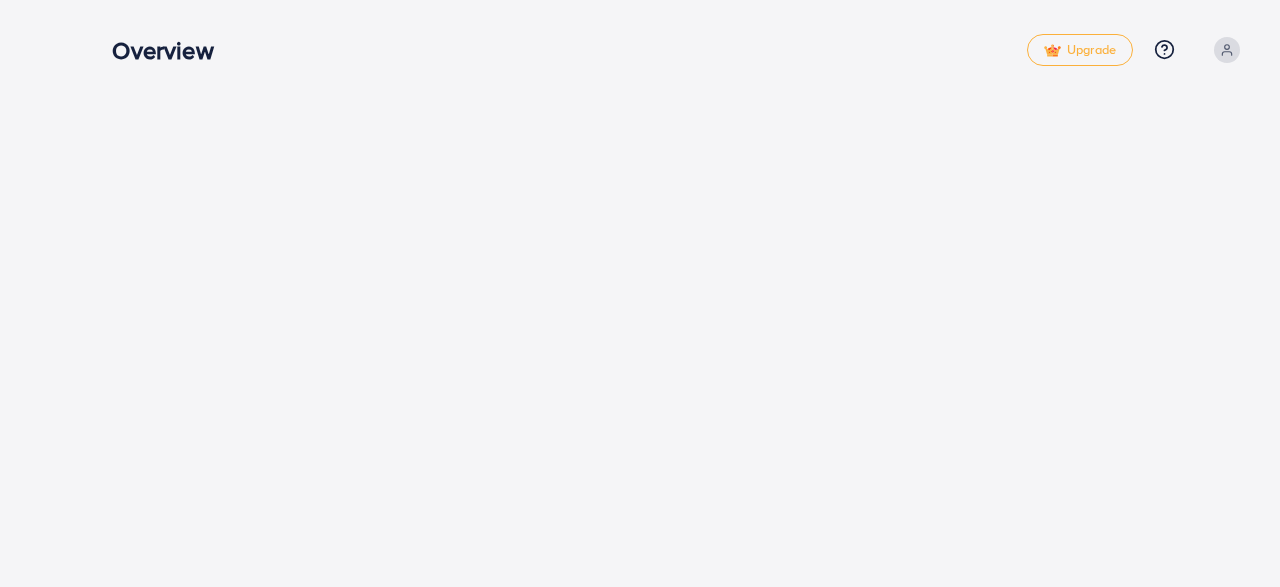 scroll, scrollTop: 0, scrollLeft: 0, axis: both 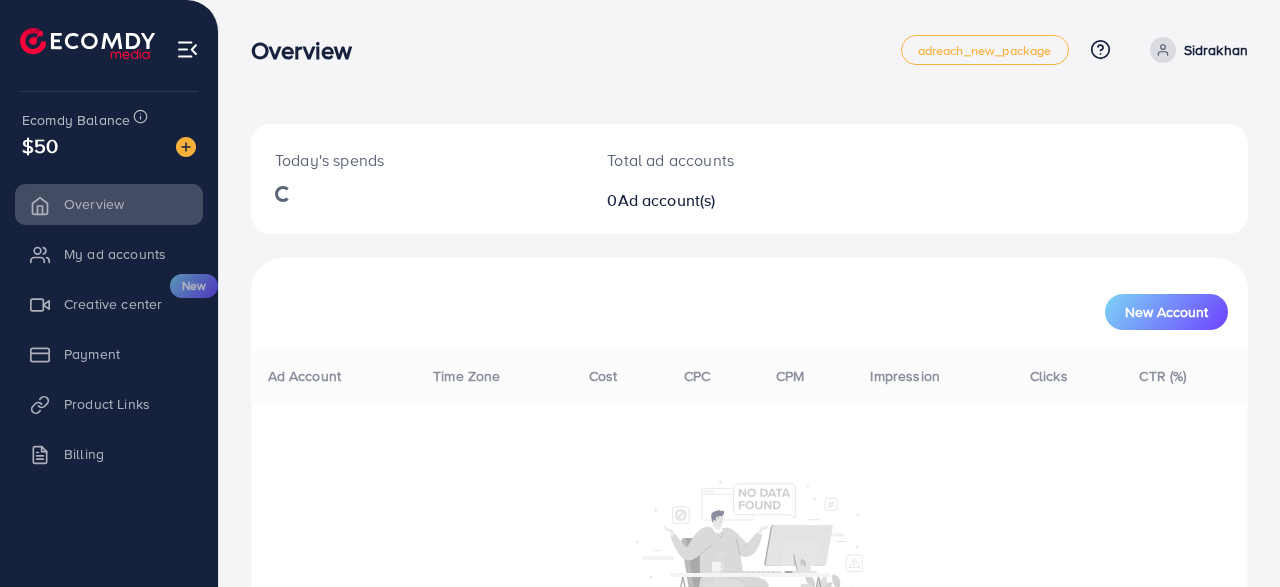 click on "Sidrakhan" at bounding box center [1216, 50] 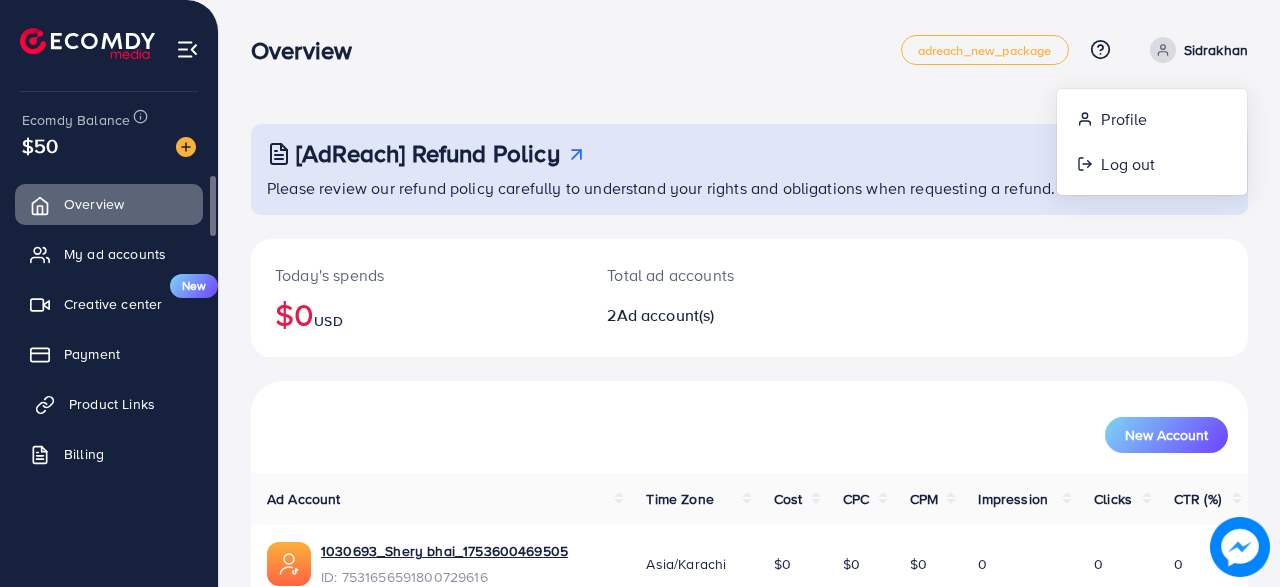 click on "Product Links" at bounding box center (112, 404) 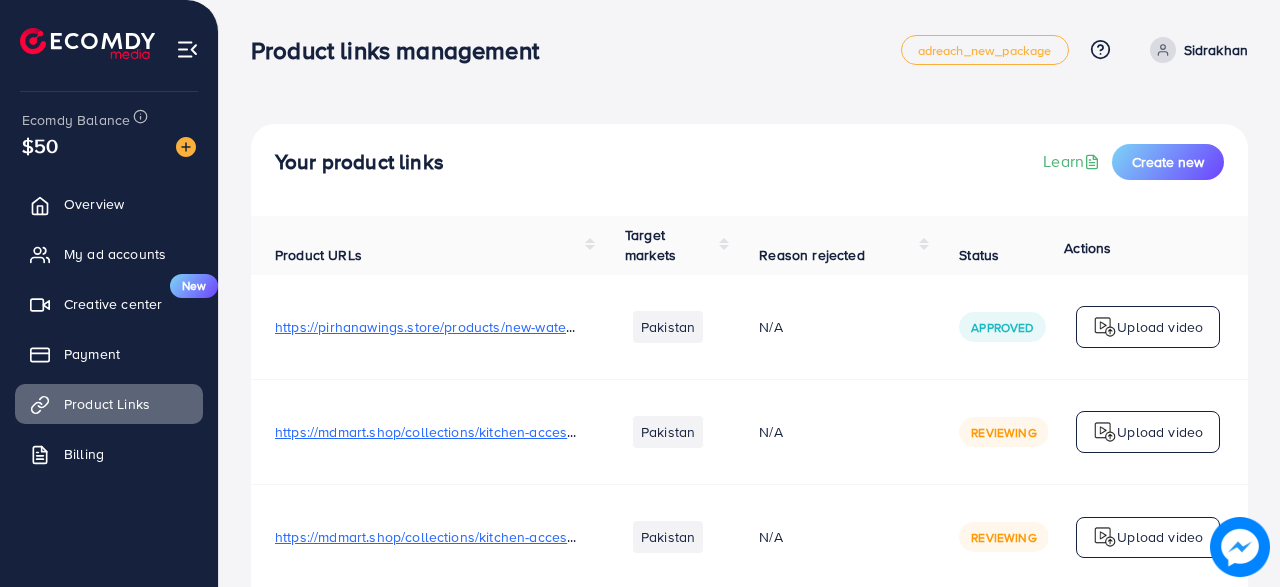 scroll, scrollTop: 197, scrollLeft: 0, axis: vertical 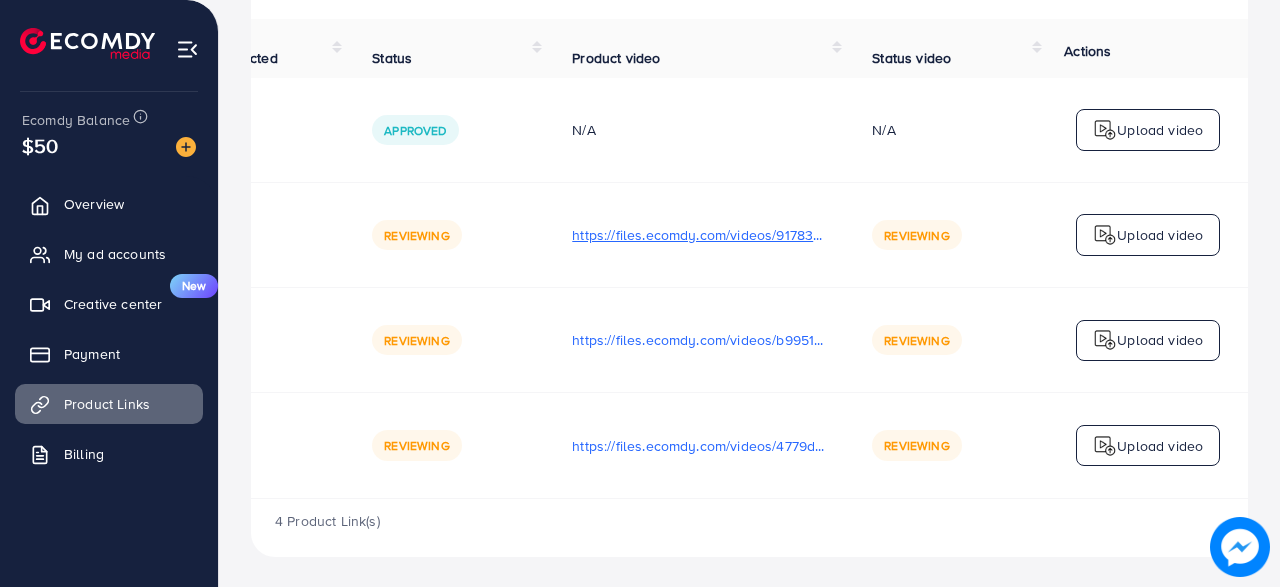 click on "https://files.ecomdy.com/videos/91783dfa-57f7-4de2-a13b-54073d2f2d89-1754113737444.mp4" at bounding box center [698, 235] 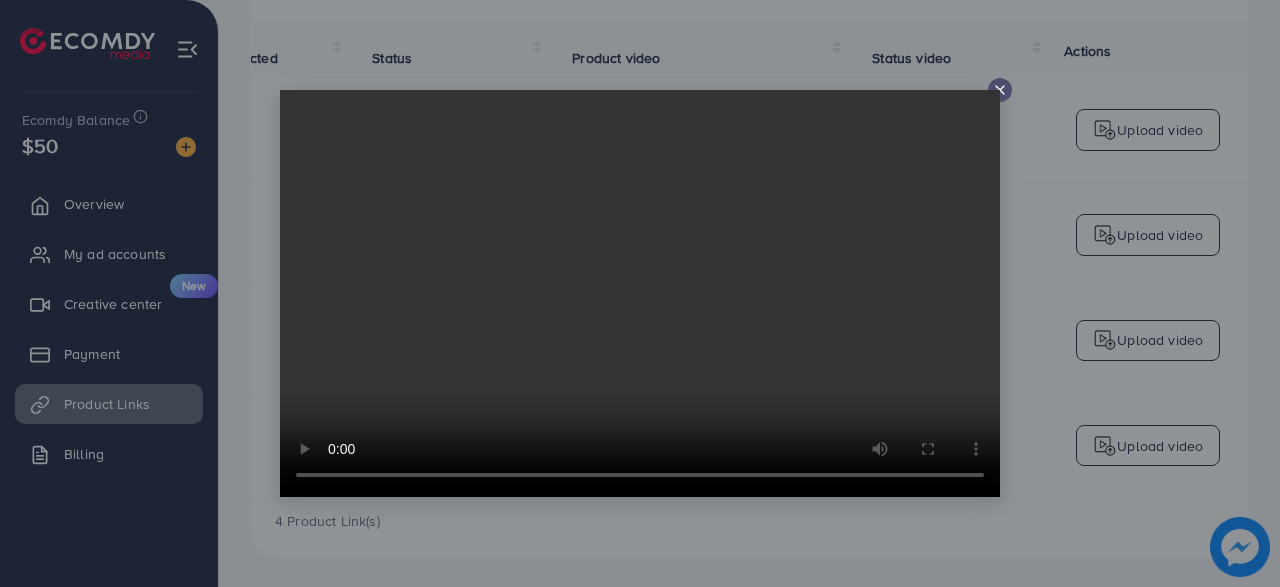 click 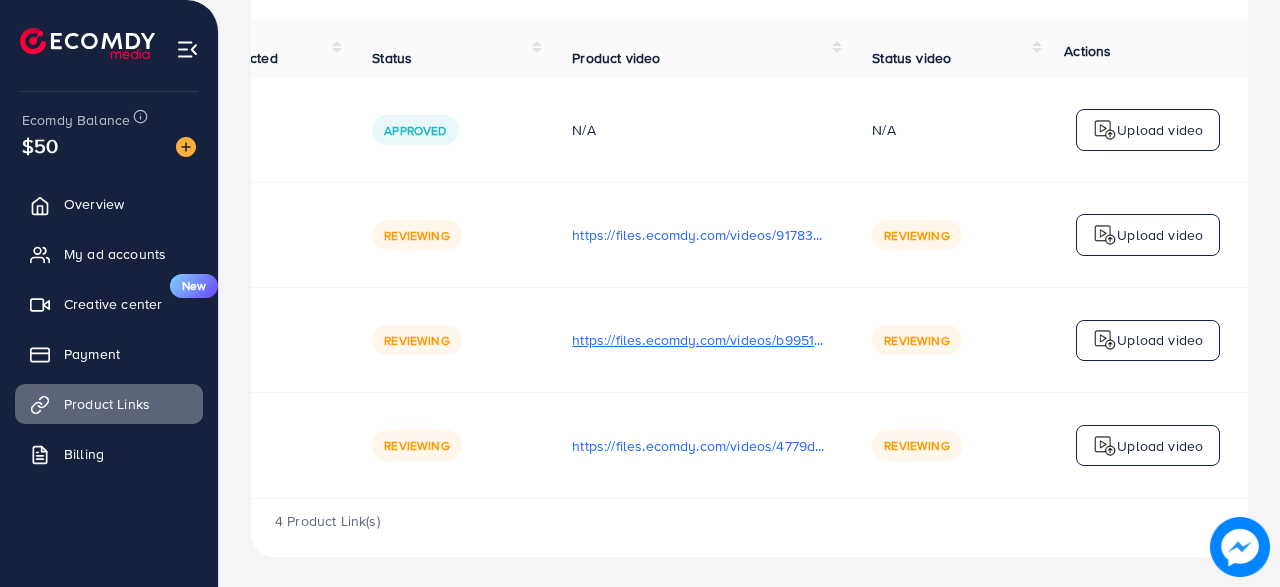 click on "https://files.ecomdy.com/videos/b9951c5a-85e6-4cfd-bad4-b64f6741e7db-1754114033192.mp4" at bounding box center (698, 340) 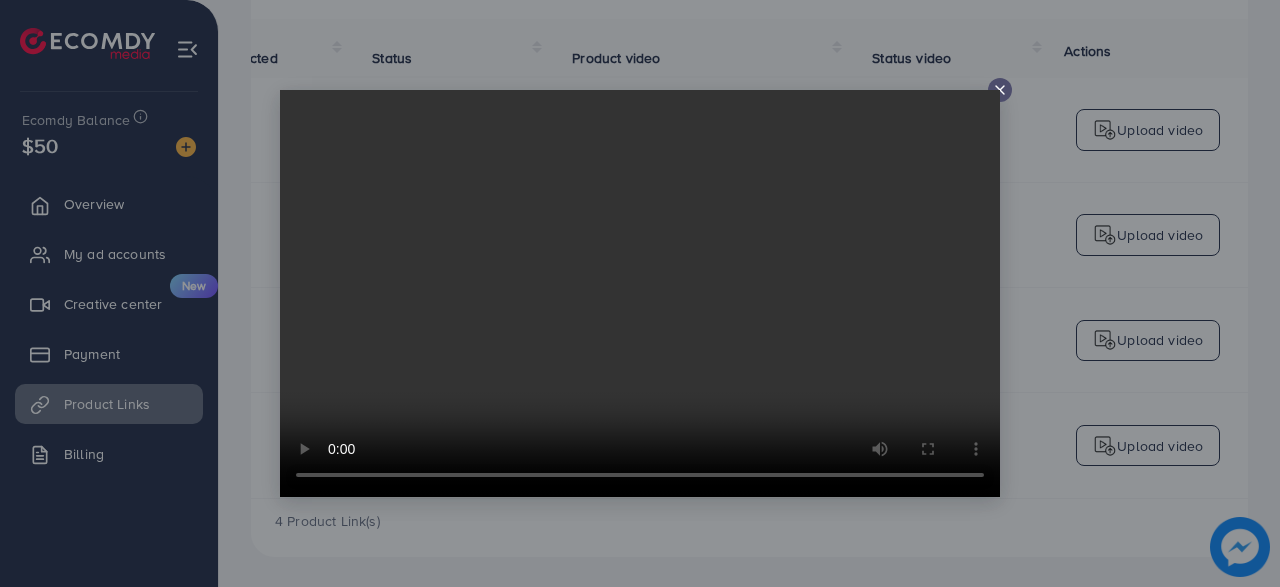 click at bounding box center [1000, 90] 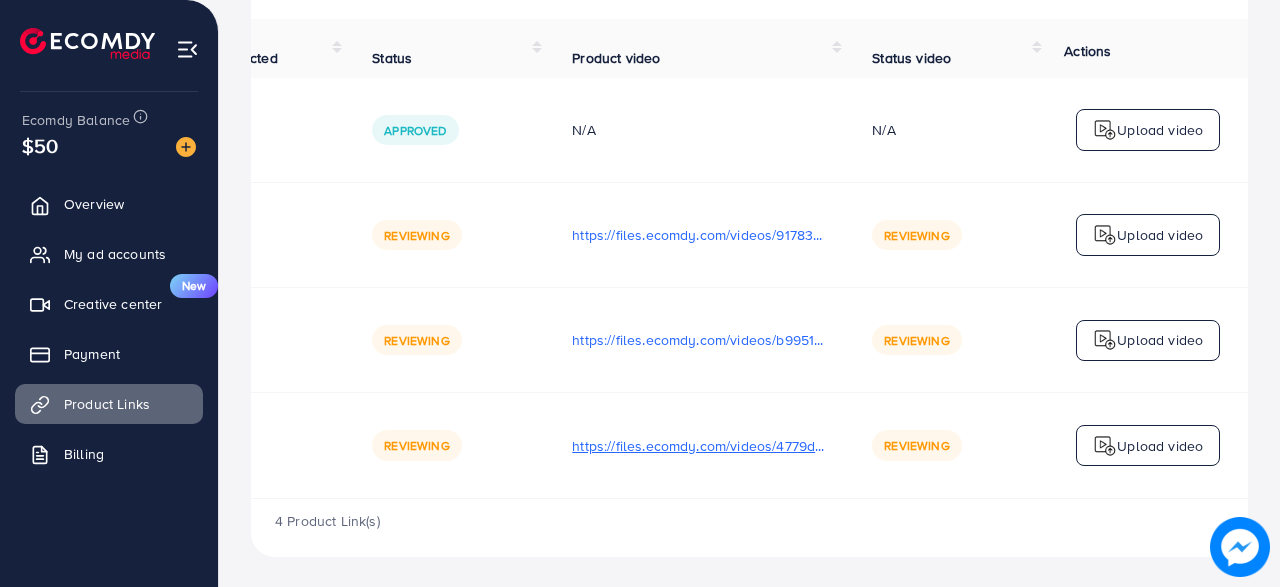 click on "https://files.ecomdy.com/videos/4779d897-388a-408c-9473-4acebec28cb0-1754114243164.mp4" at bounding box center [698, 446] 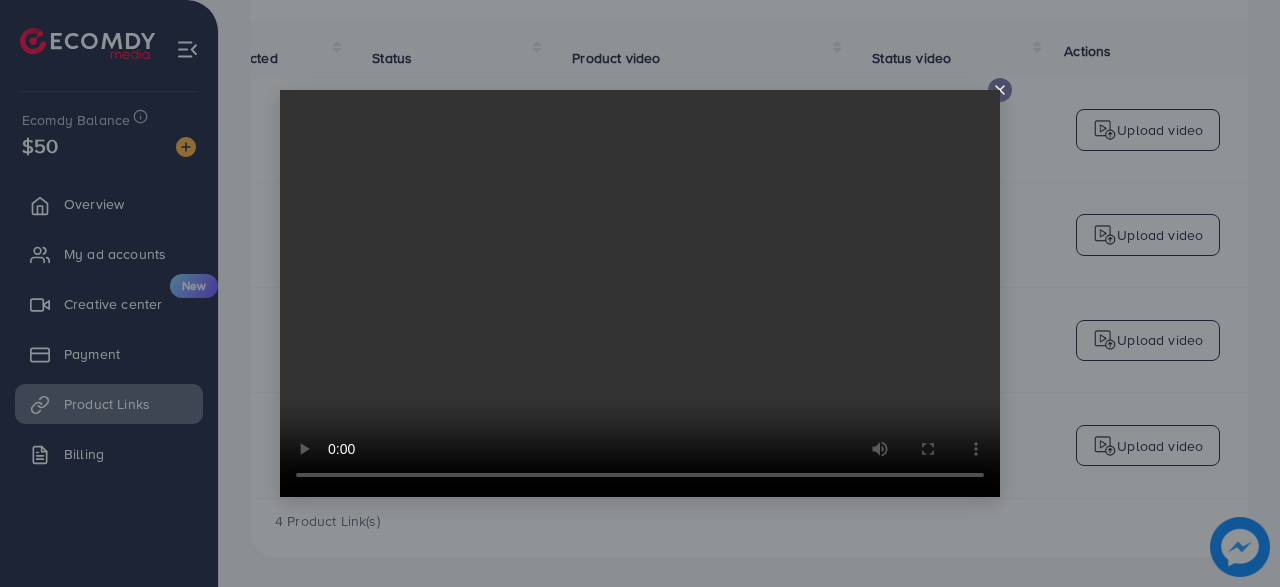click 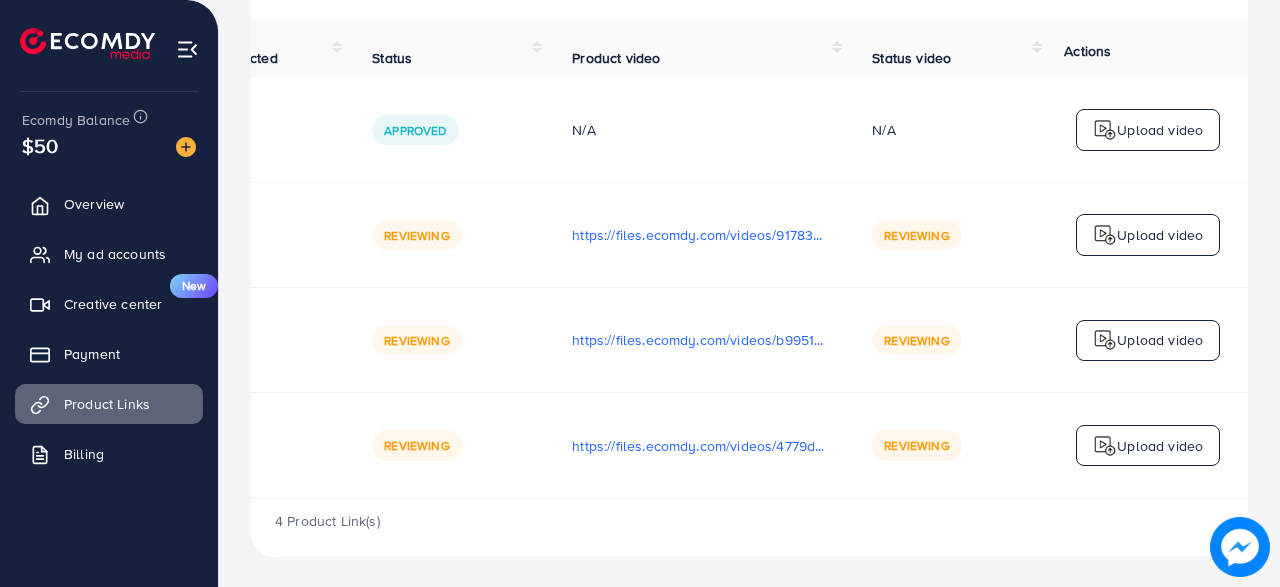 scroll, scrollTop: 0, scrollLeft: 0, axis: both 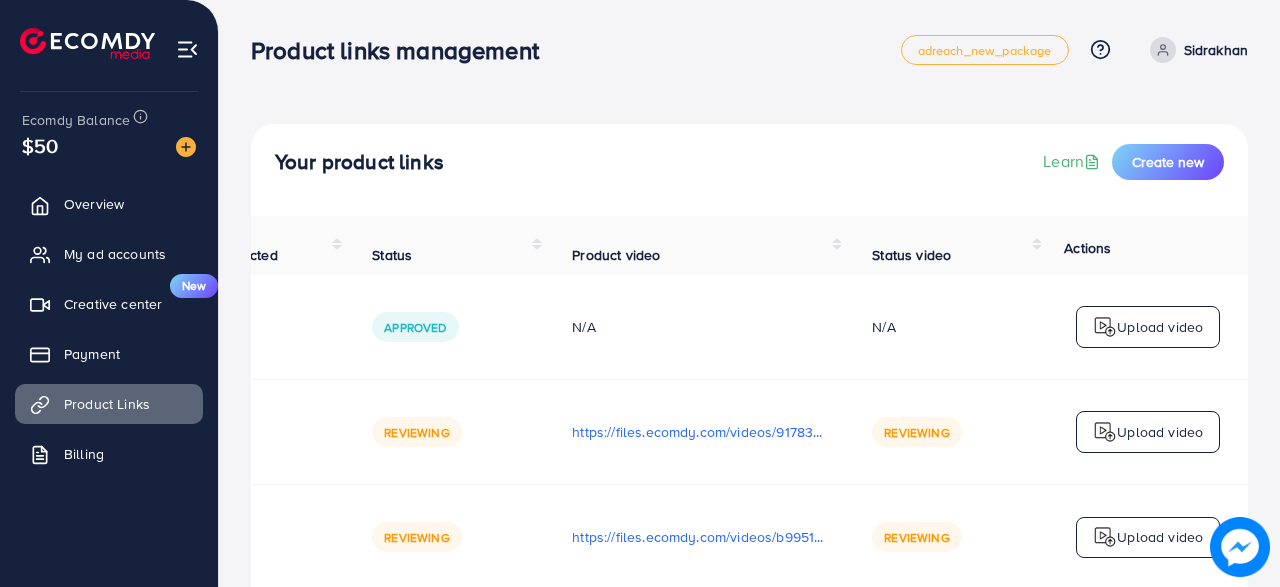 click at bounding box center (1163, 50) 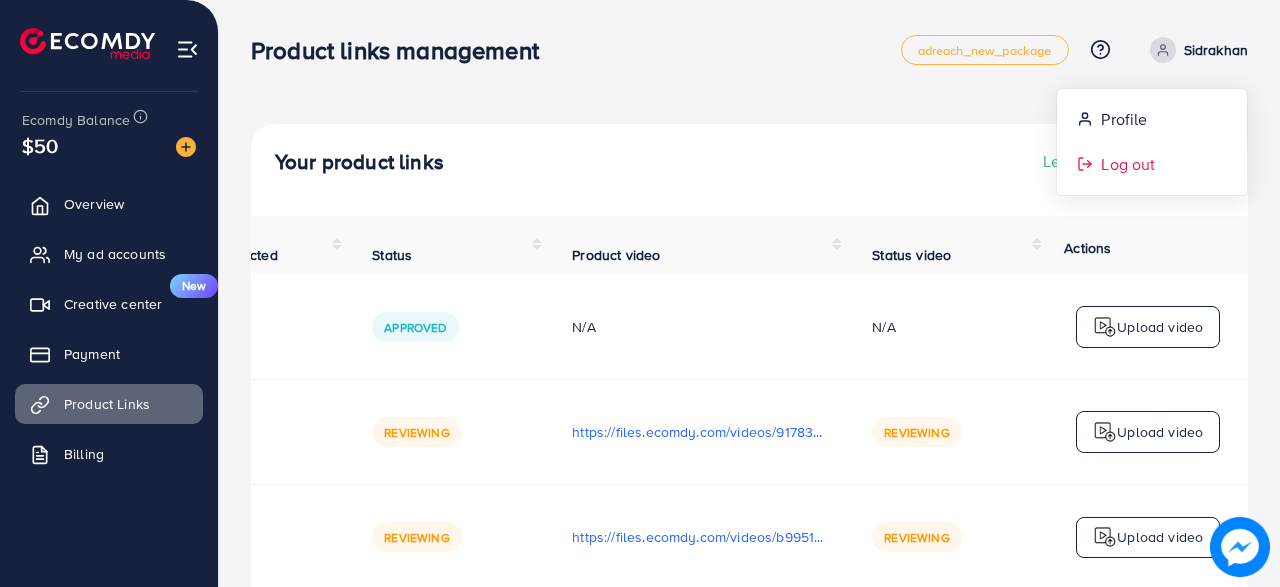 click on "Log out" at bounding box center (1152, 164) 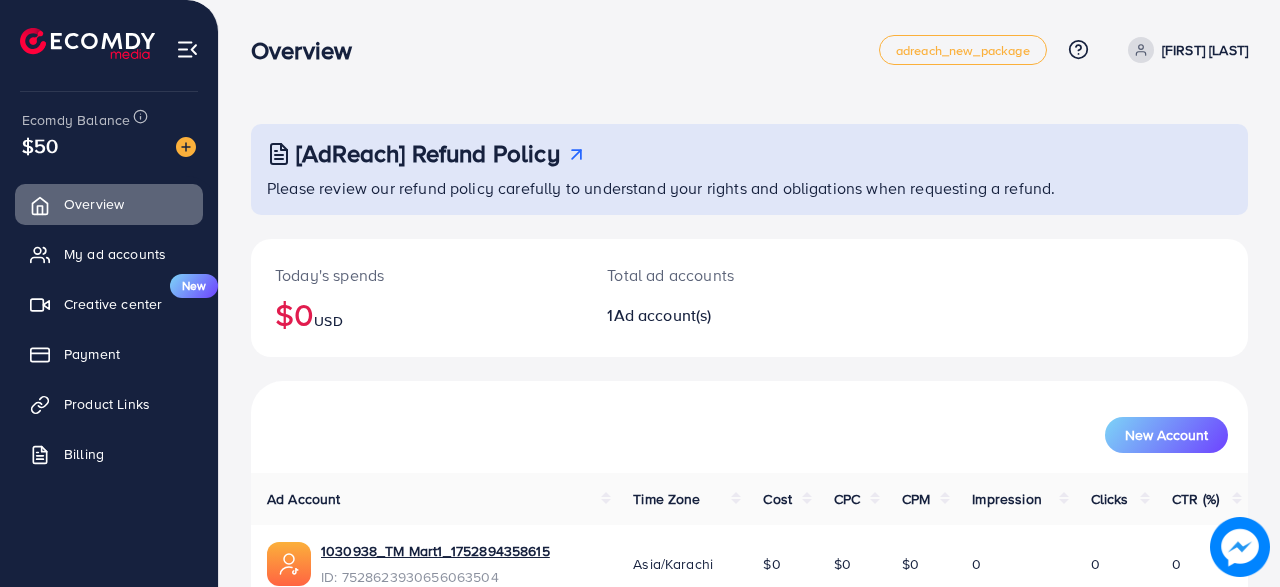 scroll, scrollTop: 100, scrollLeft: 0, axis: vertical 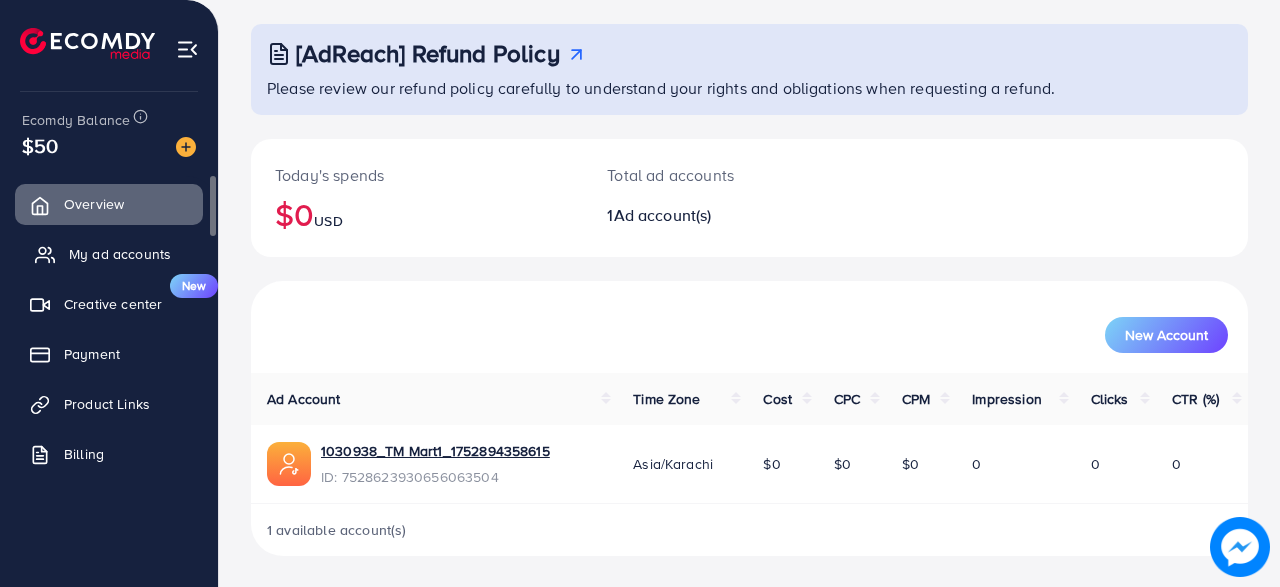 click on "My ad accounts" at bounding box center [120, 254] 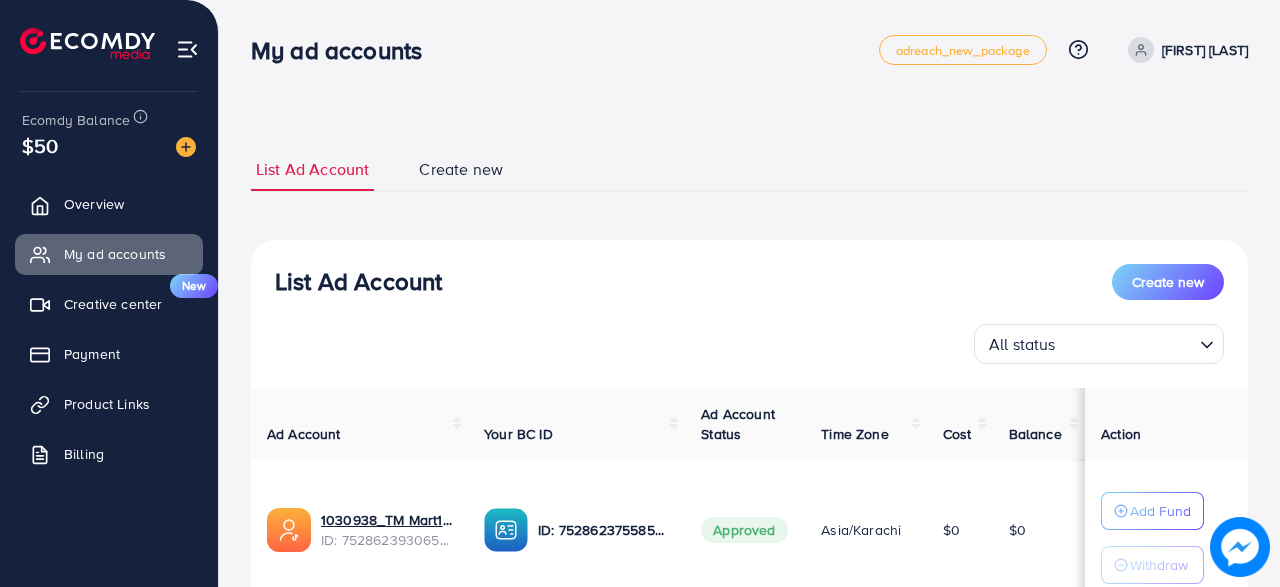 click on "Create new" at bounding box center [461, 169] 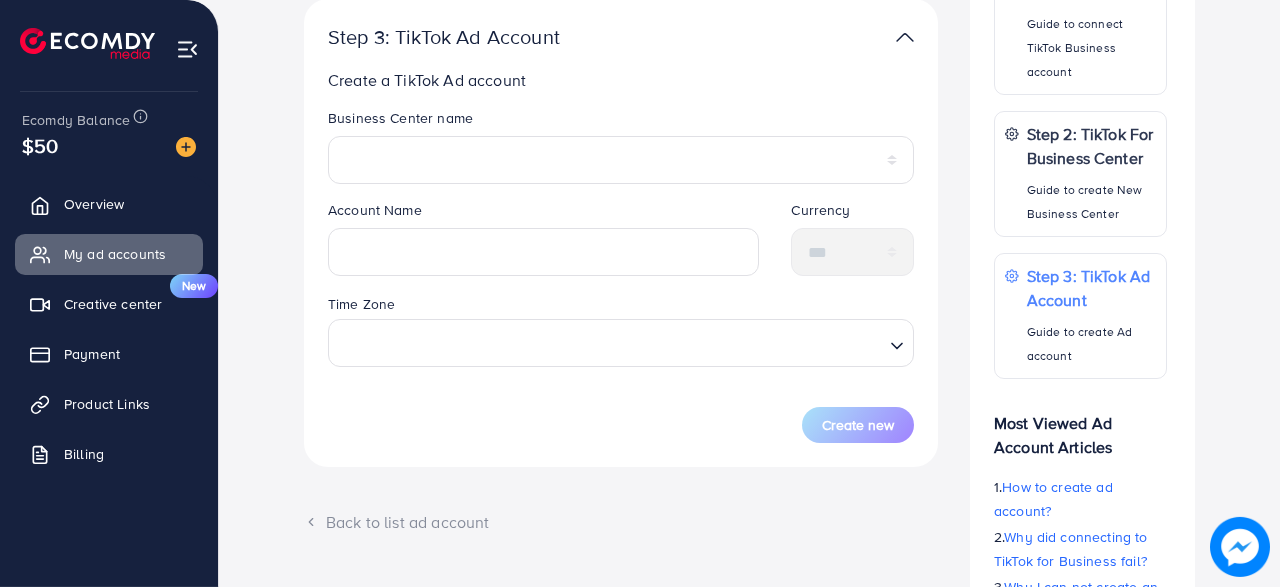scroll, scrollTop: 280, scrollLeft: 0, axis: vertical 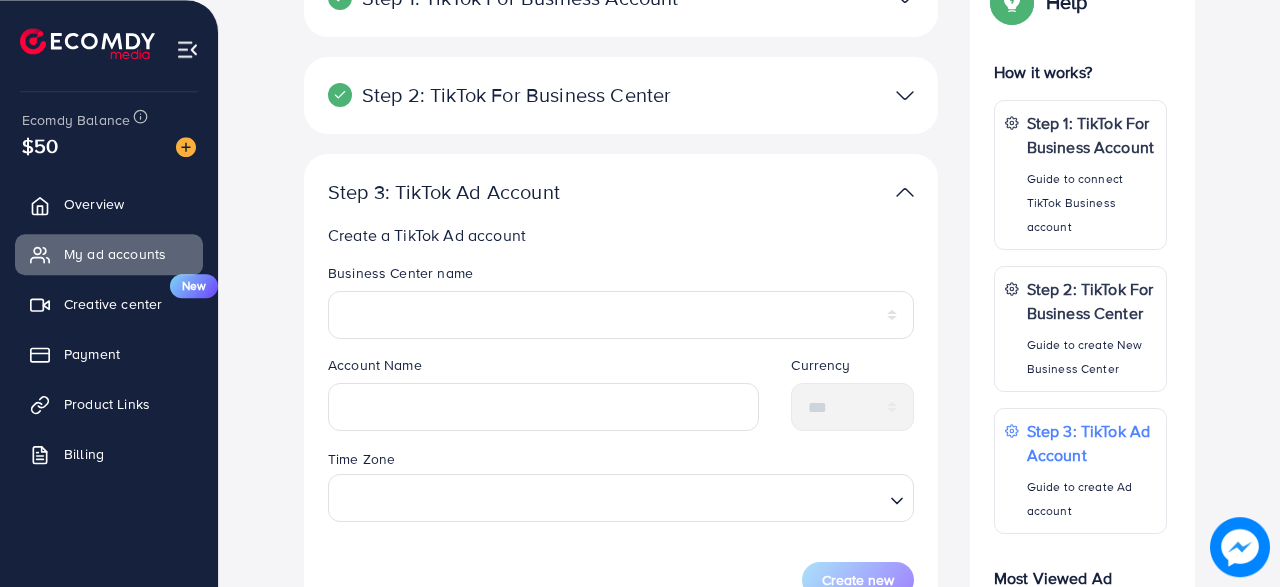 click on "Step 2: TikTok For Business Center" at bounding box center [518, 95] 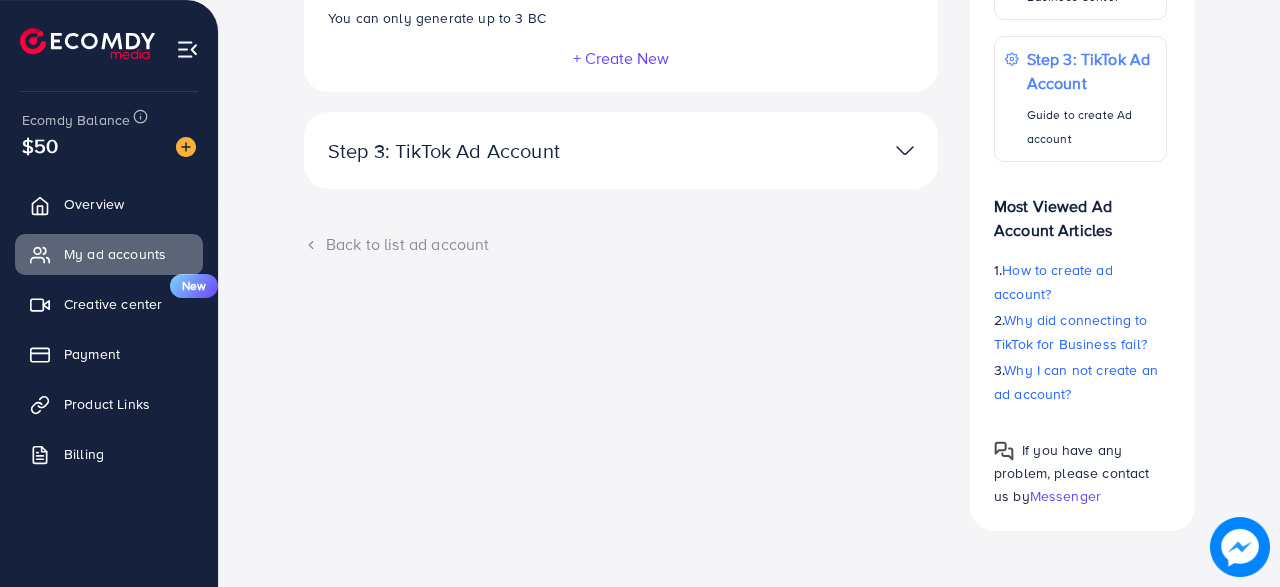 scroll, scrollTop: 504, scrollLeft: 0, axis: vertical 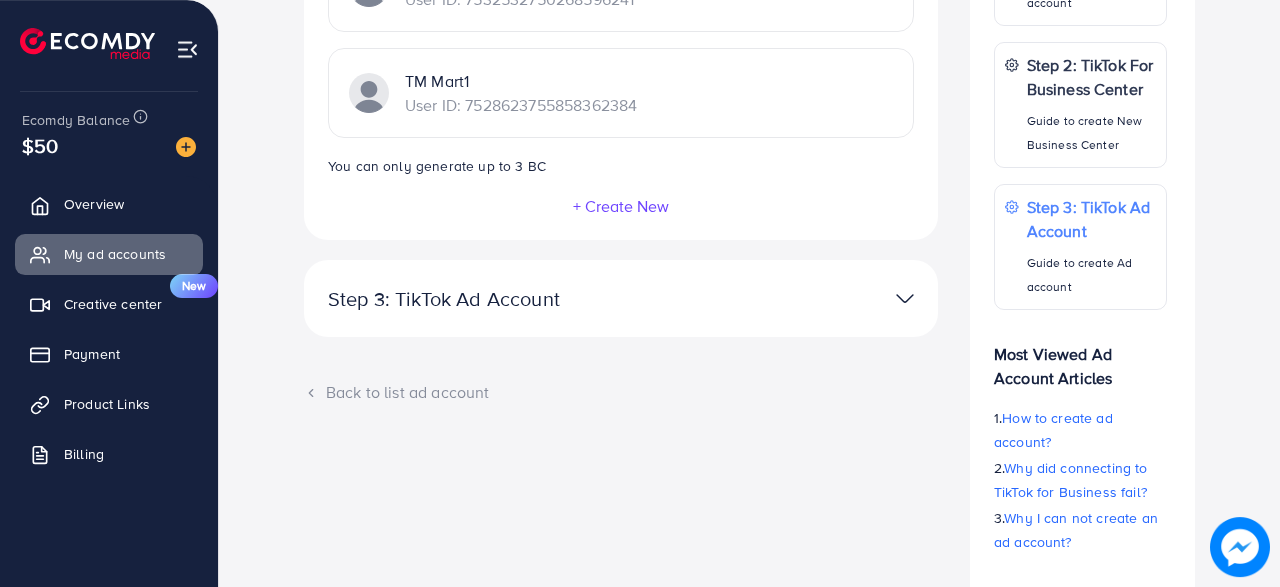 click on "Step 3: TikTok Ad Account" at bounding box center [518, 299] 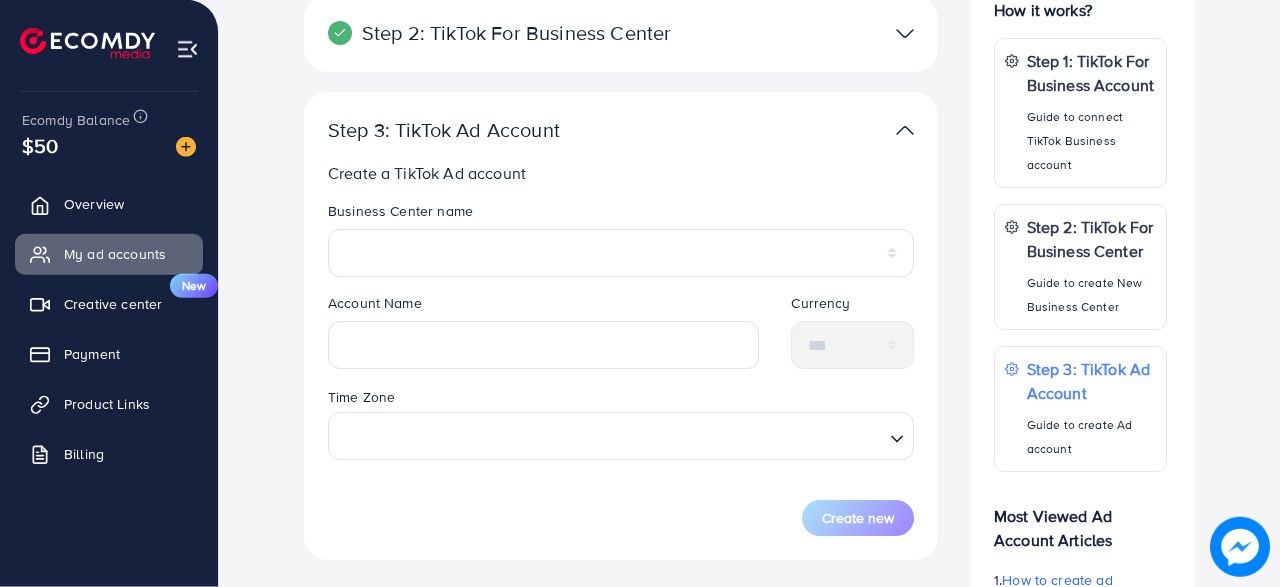 scroll, scrollTop: 341, scrollLeft: 0, axis: vertical 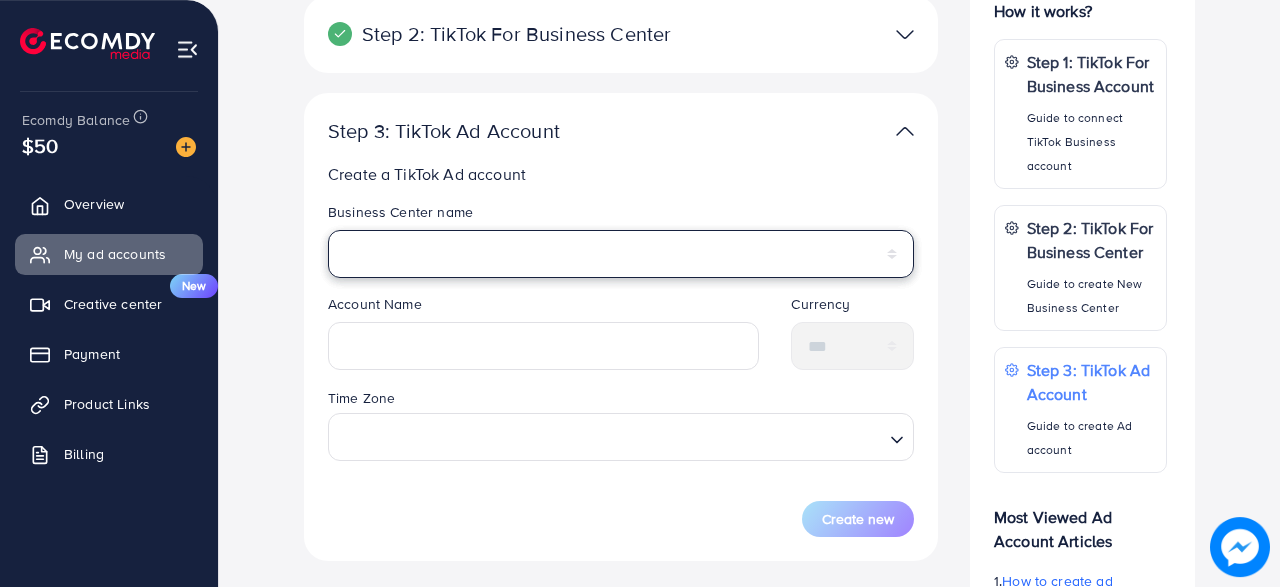 click on "******** ********" at bounding box center (621, 254) 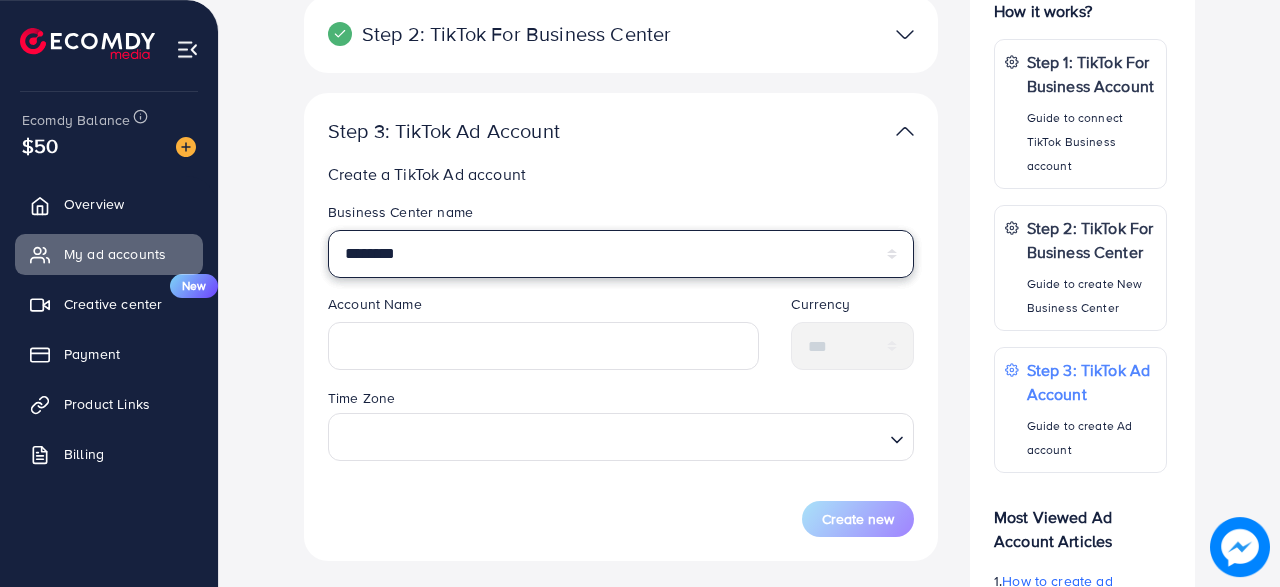 click on "********" at bounding box center (0, 0) 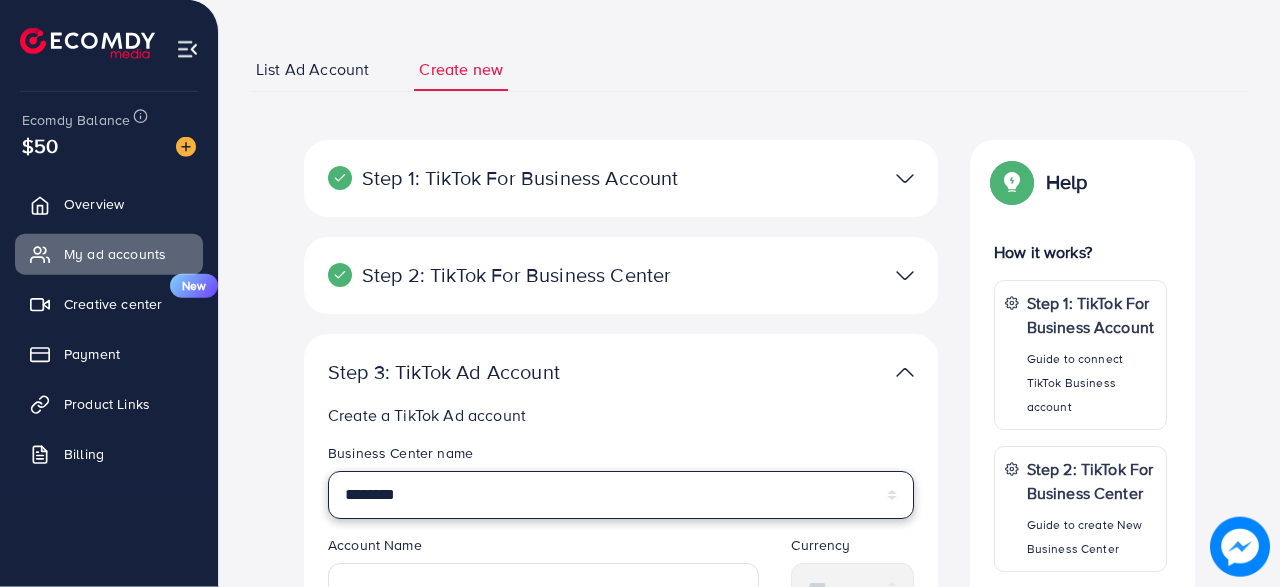 scroll, scrollTop: 99, scrollLeft: 0, axis: vertical 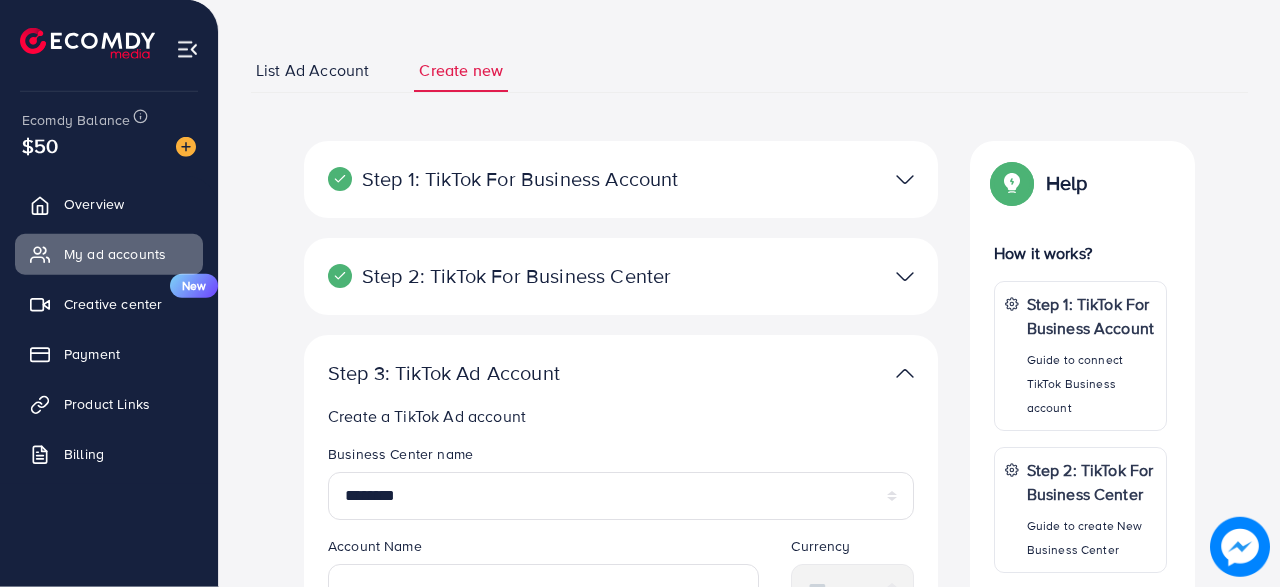 click on "Step 2: TikTok For Business Center" at bounding box center (518, 276) 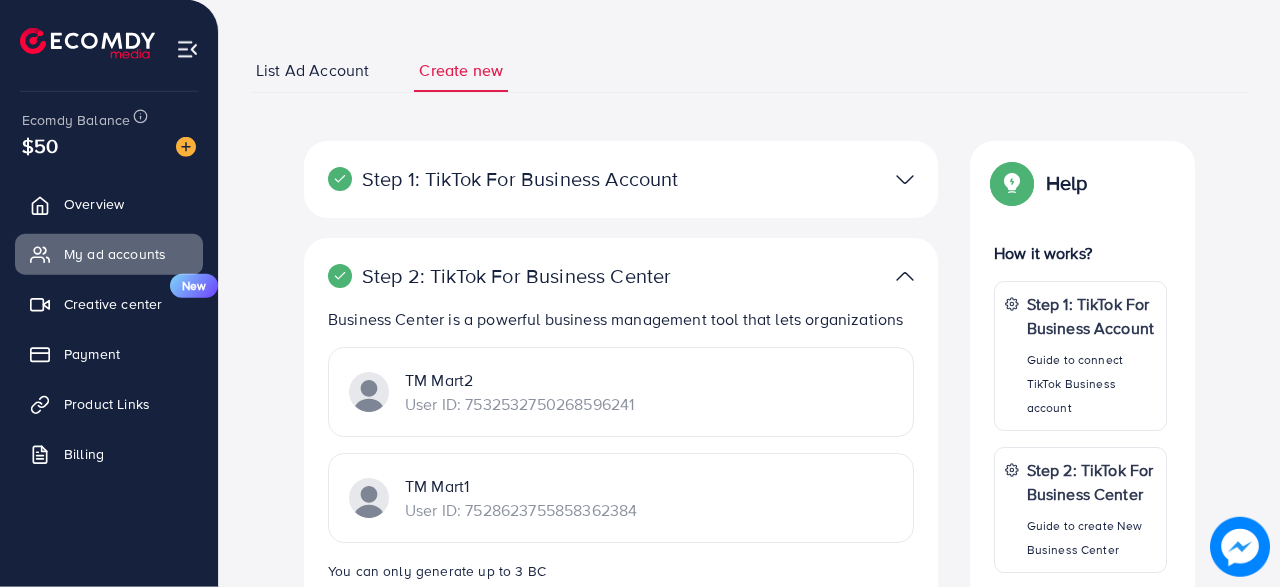 click on "Step 2: TikTok For Business Center" at bounding box center [518, 276] 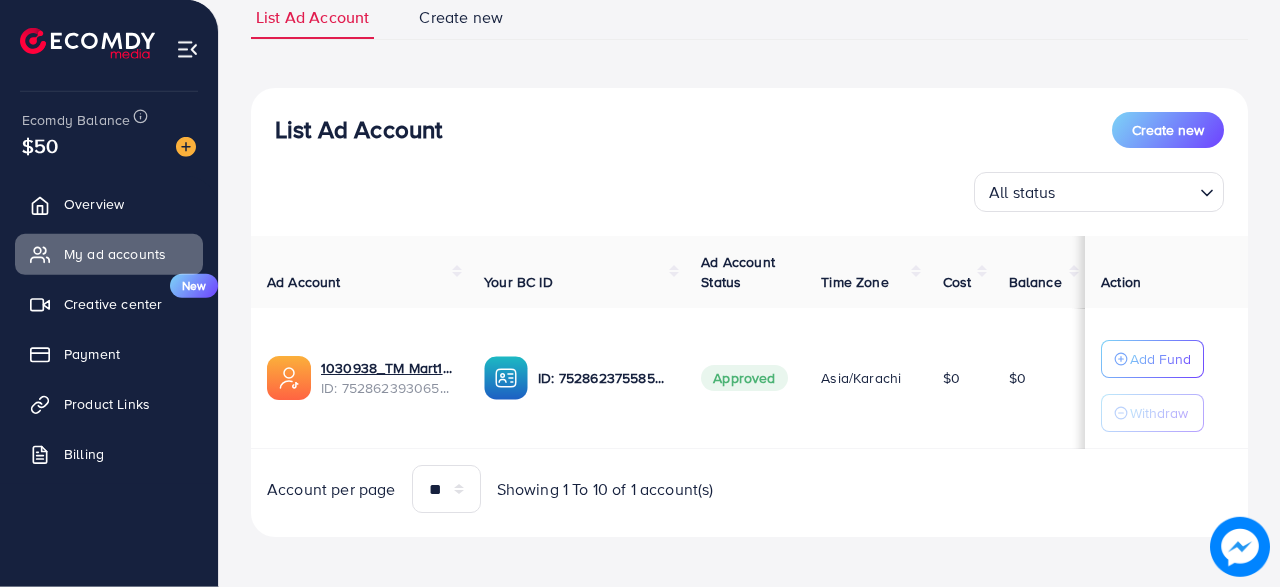 scroll, scrollTop: 154, scrollLeft: 0, axis: vertical 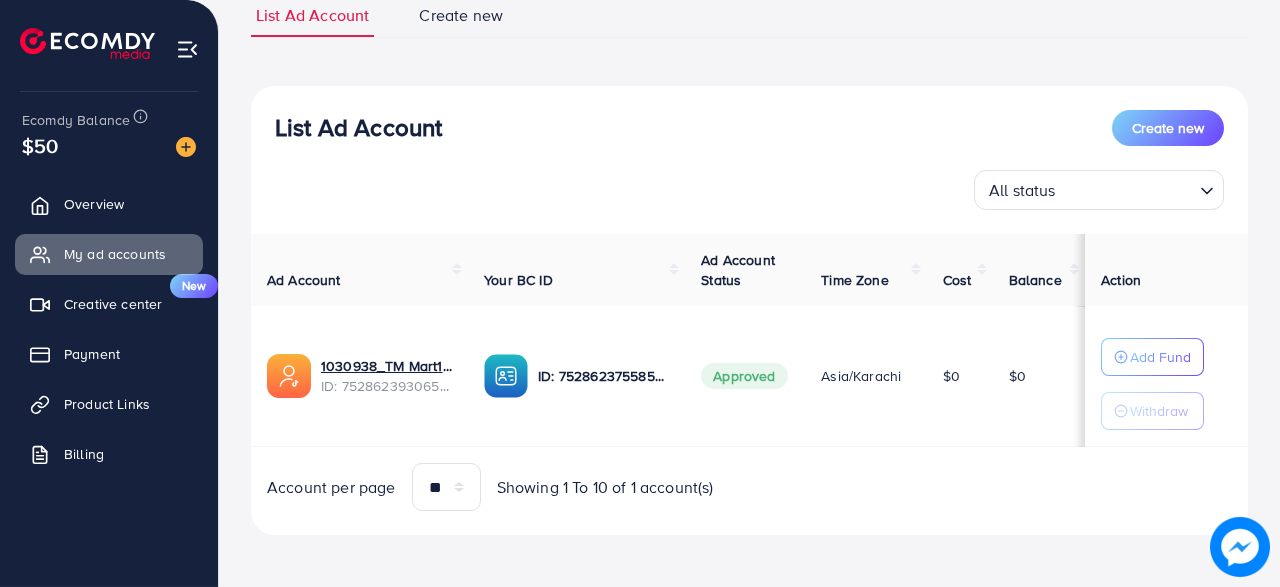 click on "Create new" at bounding box center (461, 15) 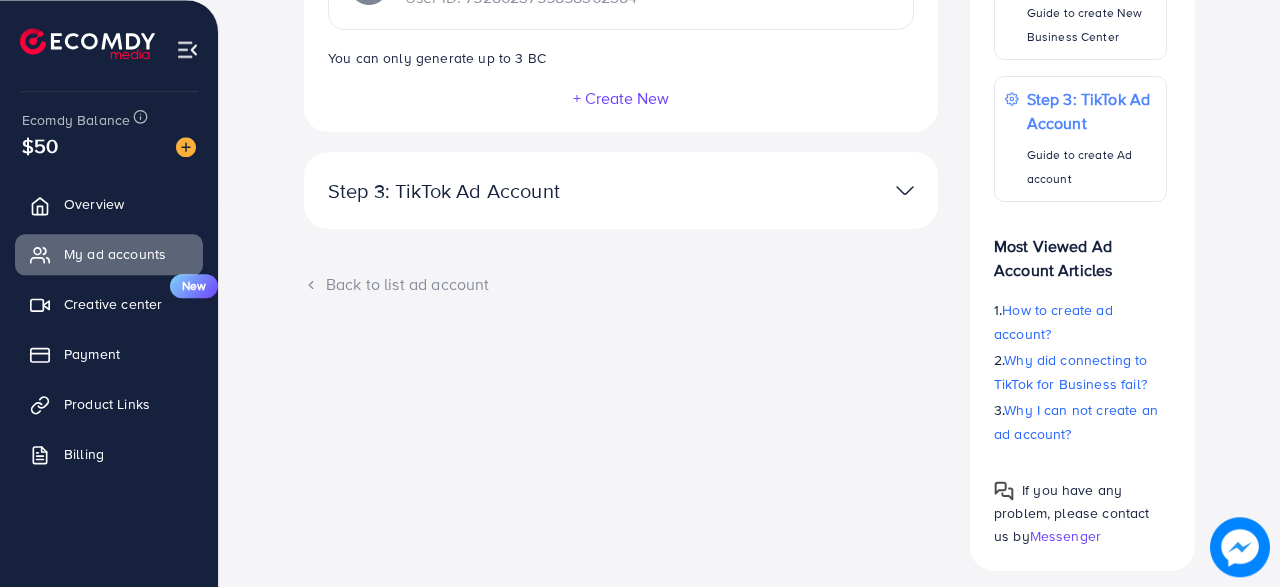 scroll, scrollTop: 614, scrollLeft: 0, axis: vertical 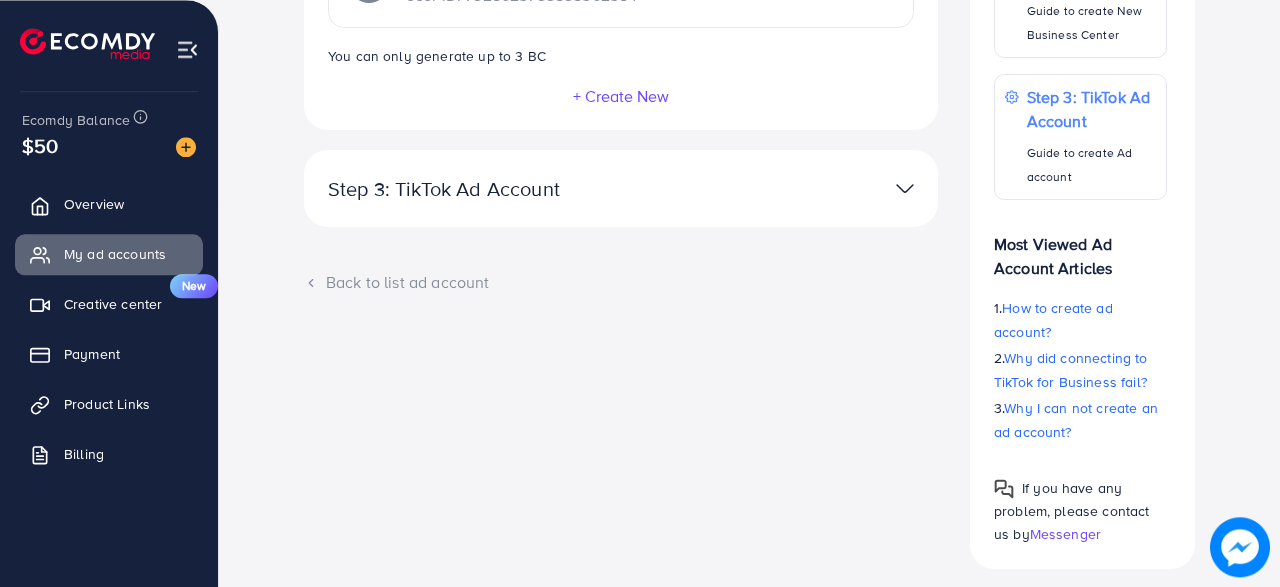 click on "Step 3: TikTok Ad Account" at bounding box center (518, 189) 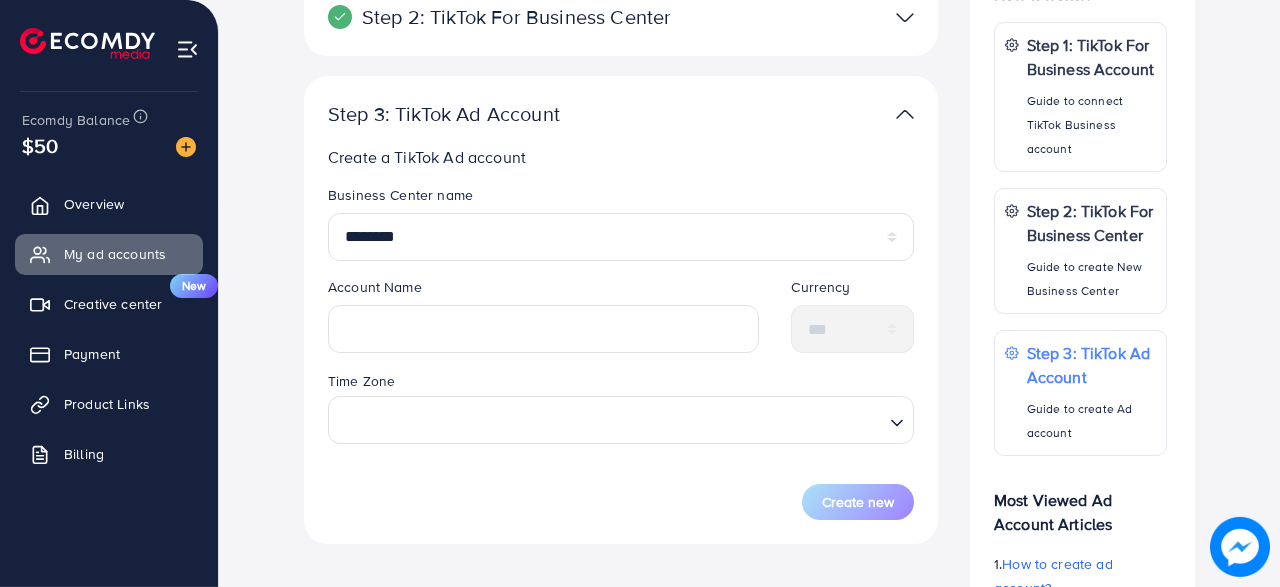 scroll, scrollTop: 355, scrollLeft: 0, axis: vertical 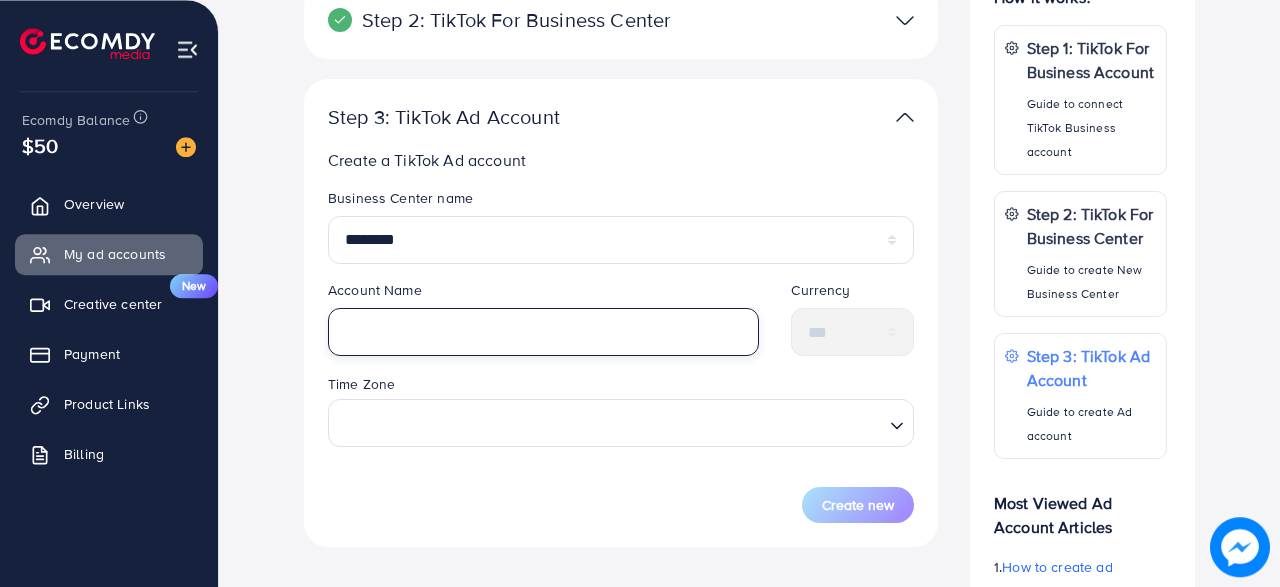 click at bounding box center [544, 332] 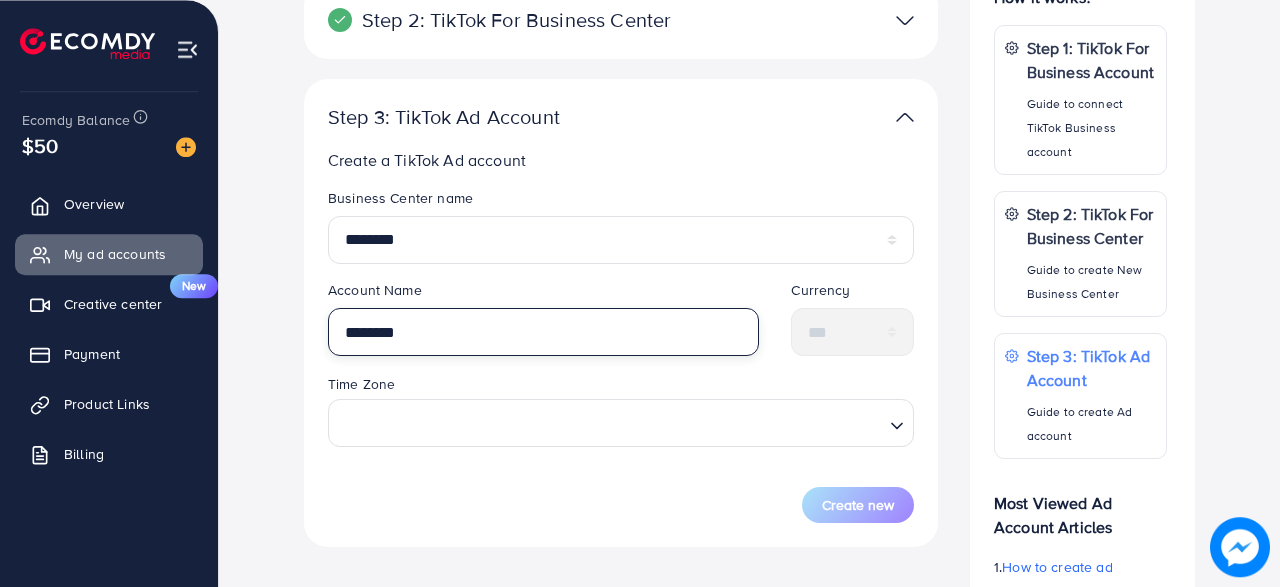 type on "********" 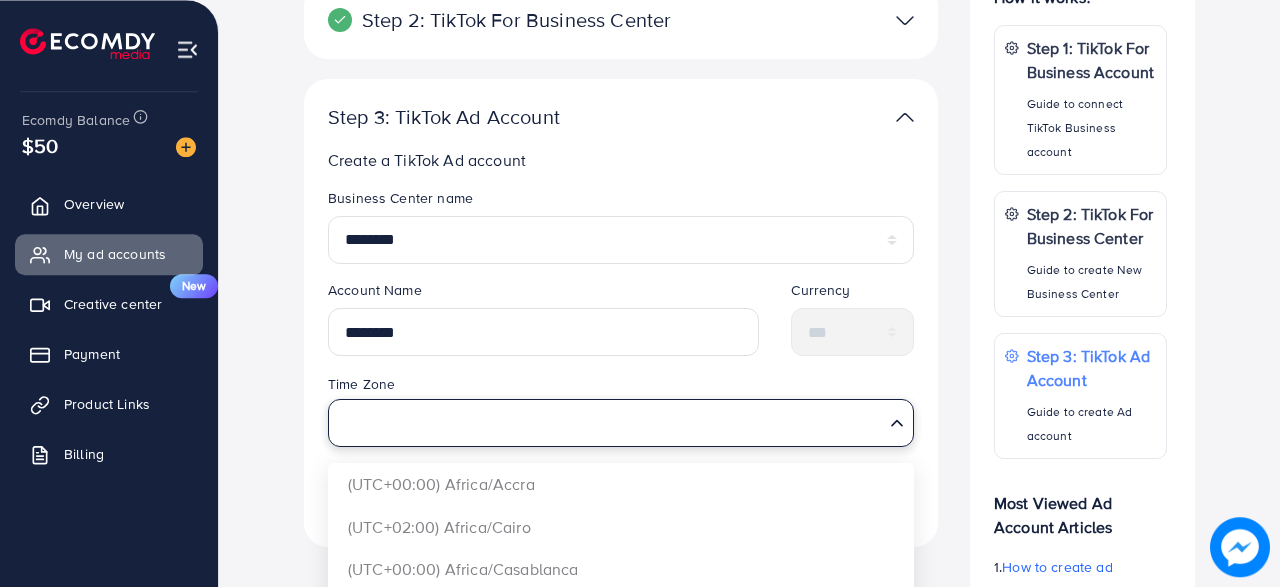 click at bounding box center (609, 422) 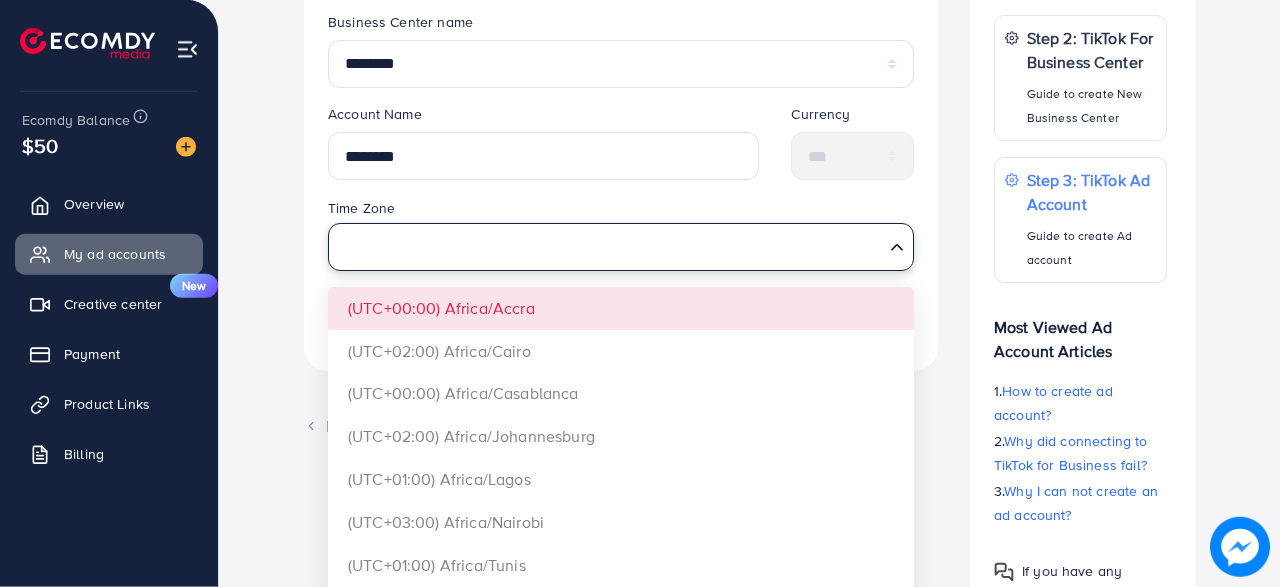scroll, scrollTop: 534, scrollLeft: 0, axis: vertical 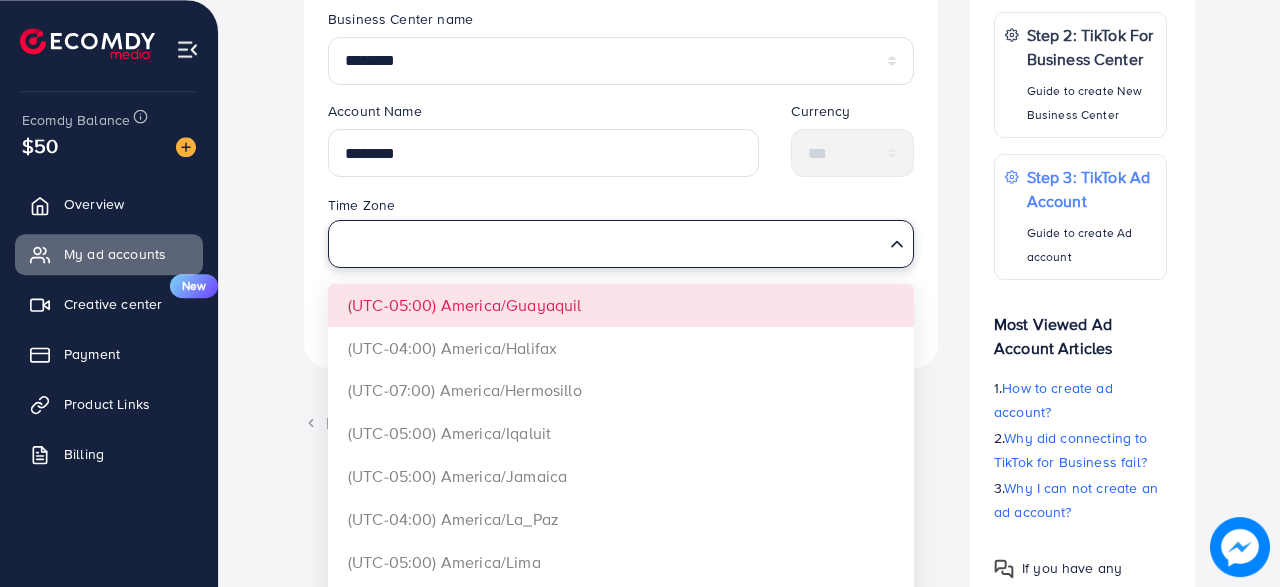 click at bounding box center (609, 243) 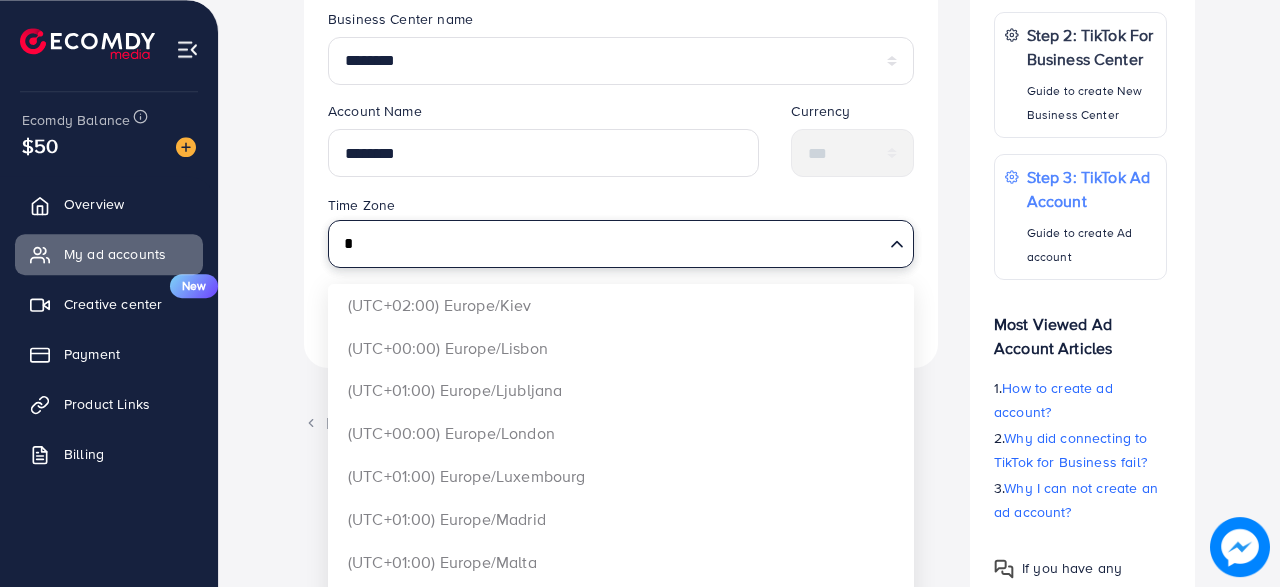 scroll, scrollTop: 0, scrollLeft: 0, axis: both 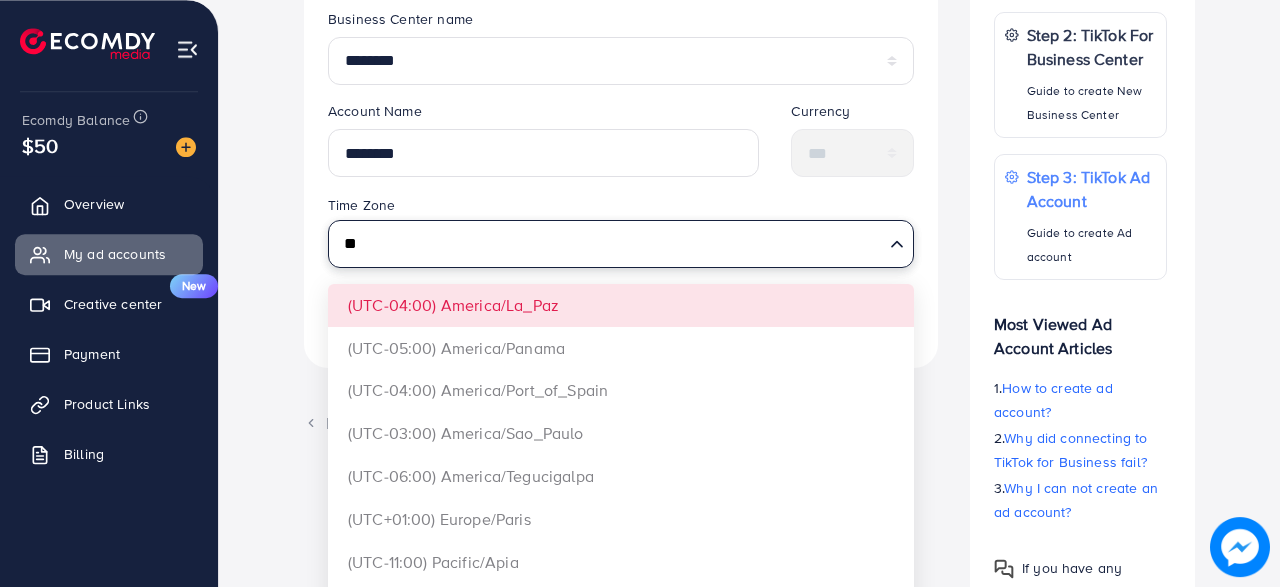 type on "*" 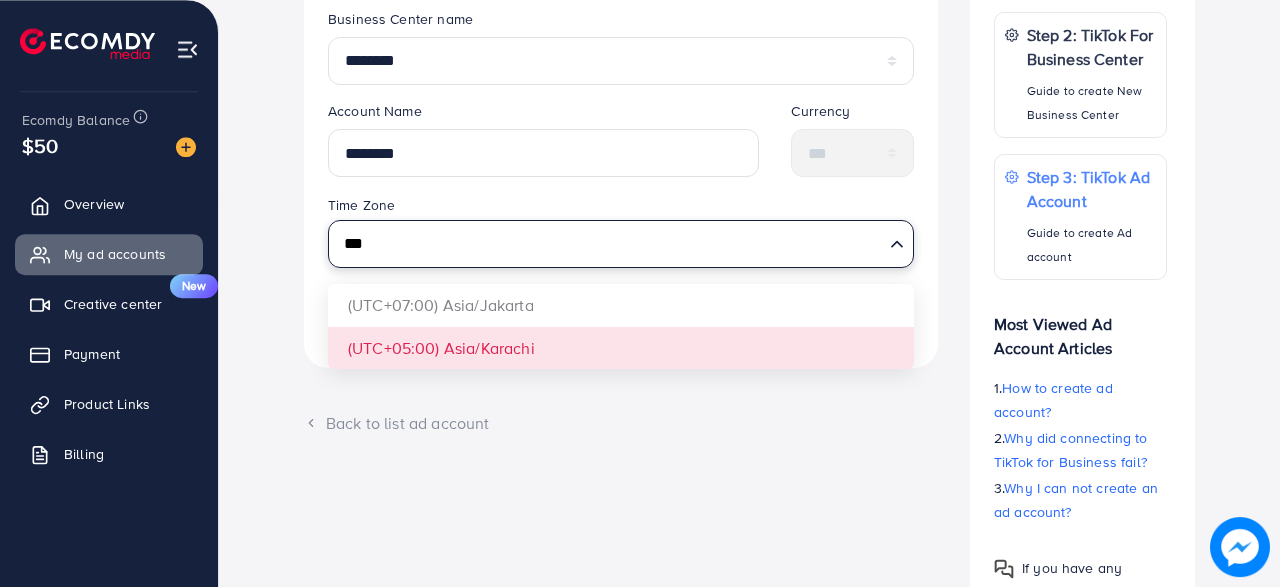type on "***" 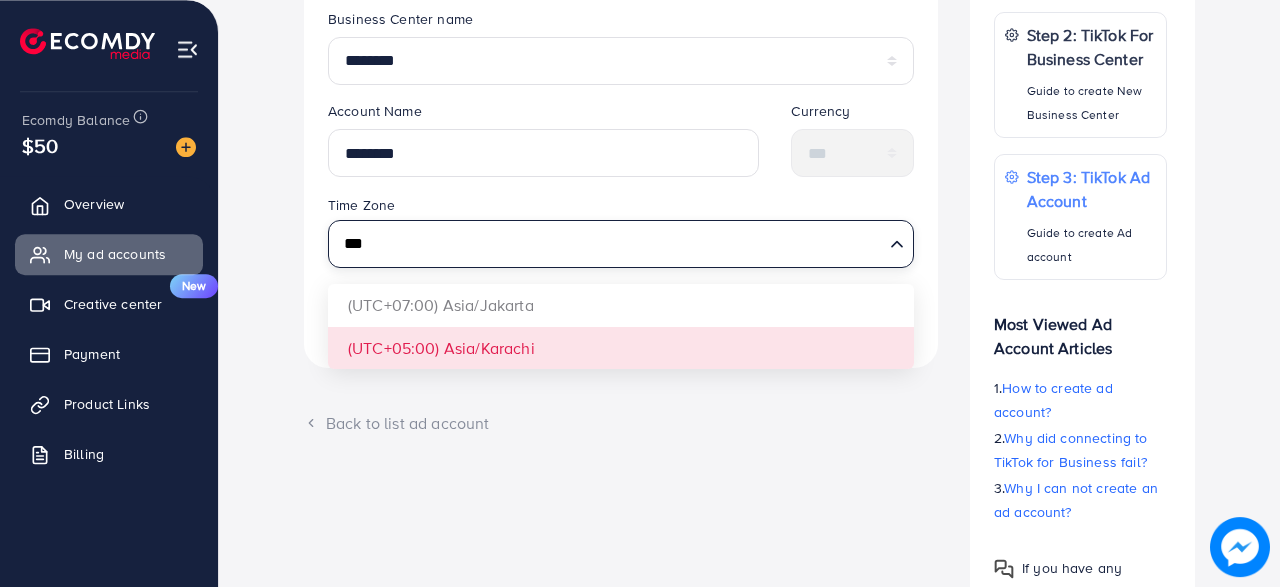 type 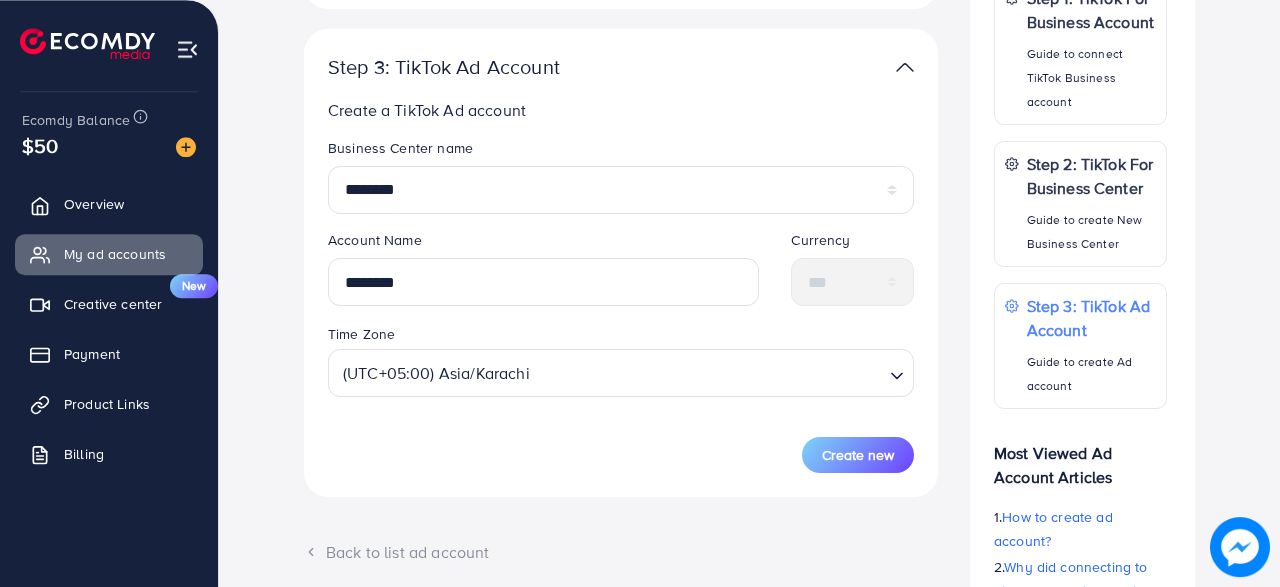 scroll, scrollTop: 408, scrollLeft: 0, axis: vertical 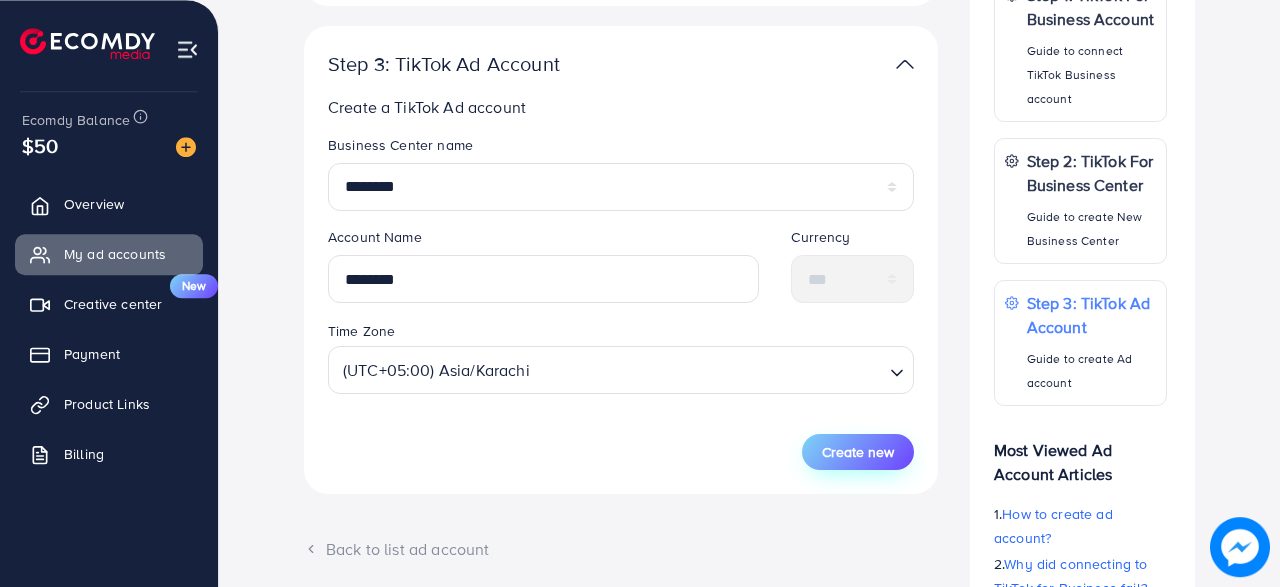 click on "Create new" at bounding box center [858, 452] 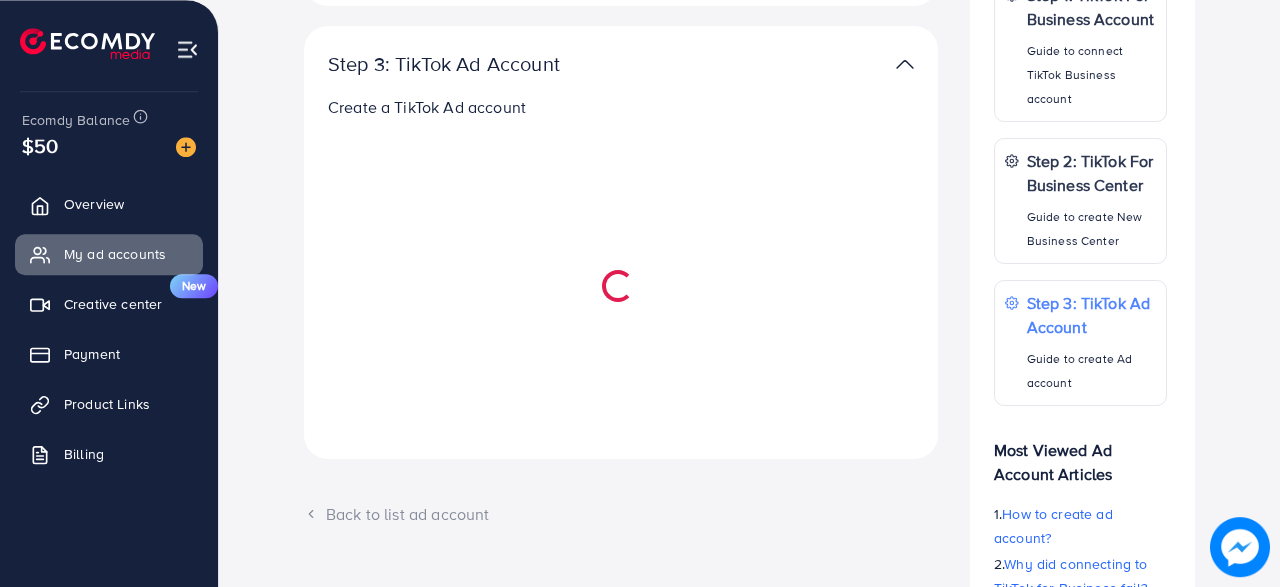 select 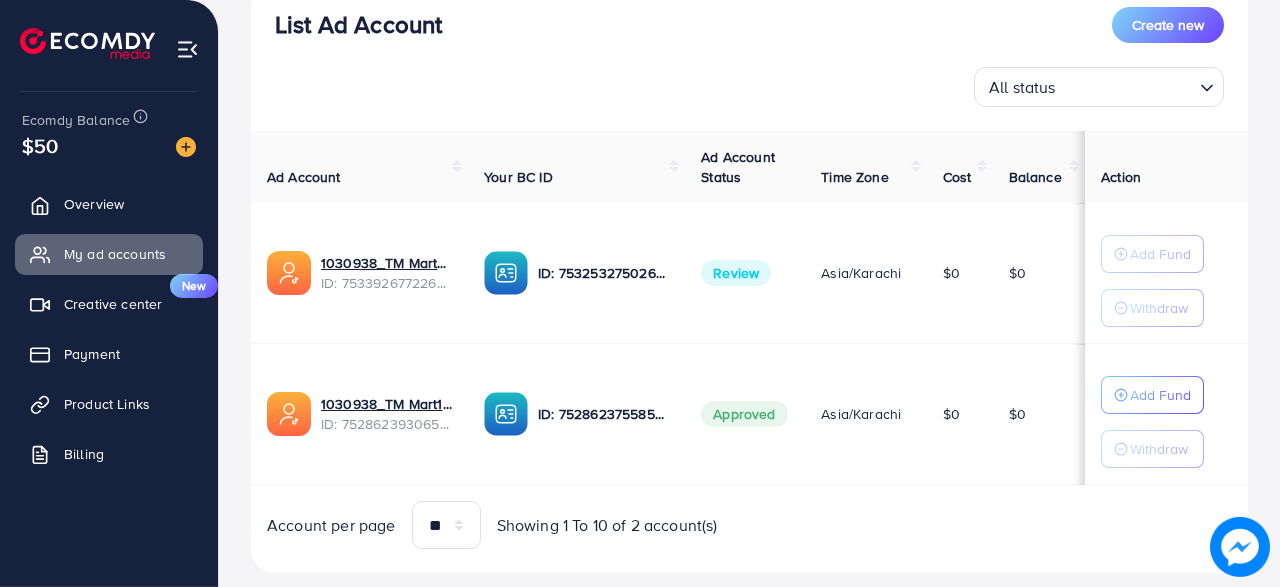 scroll, scrollTop: 295, scrollLeft: 0, axis: vertical 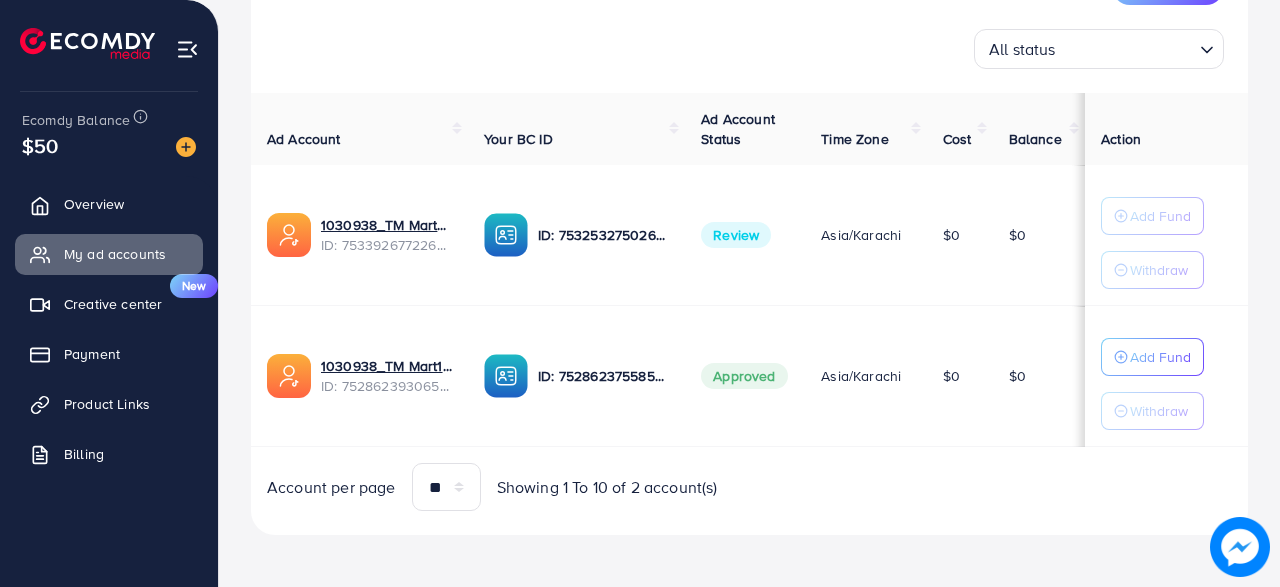 click at bounding box center (506, 376) 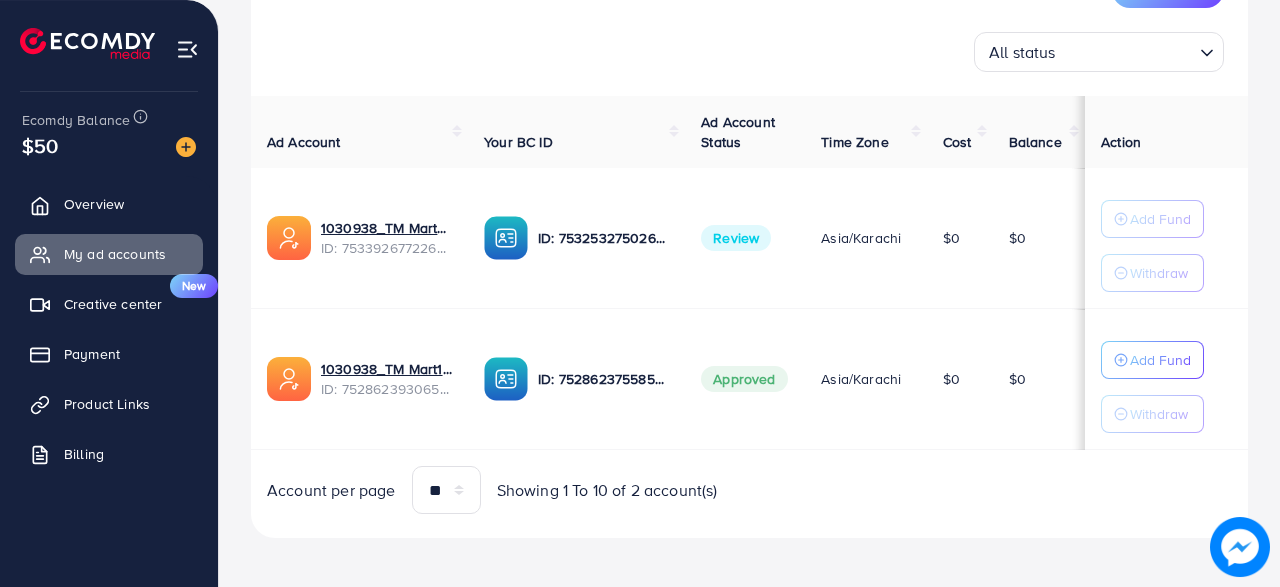 scroll, scrollTop: 295, scrollLeft: 0, axis: vertical 